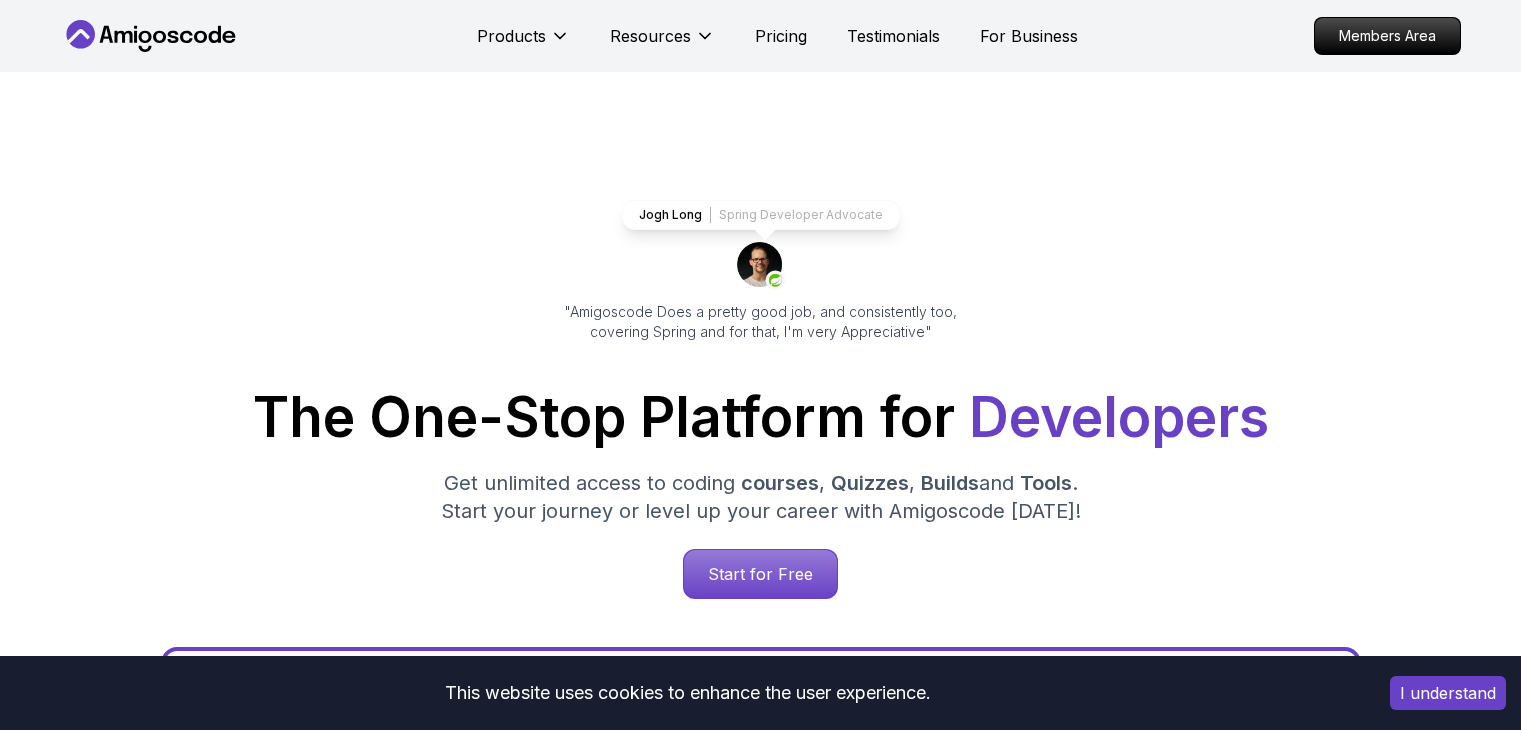 scroll, scrollTop: 0, scrollLeft: 0, axis: both 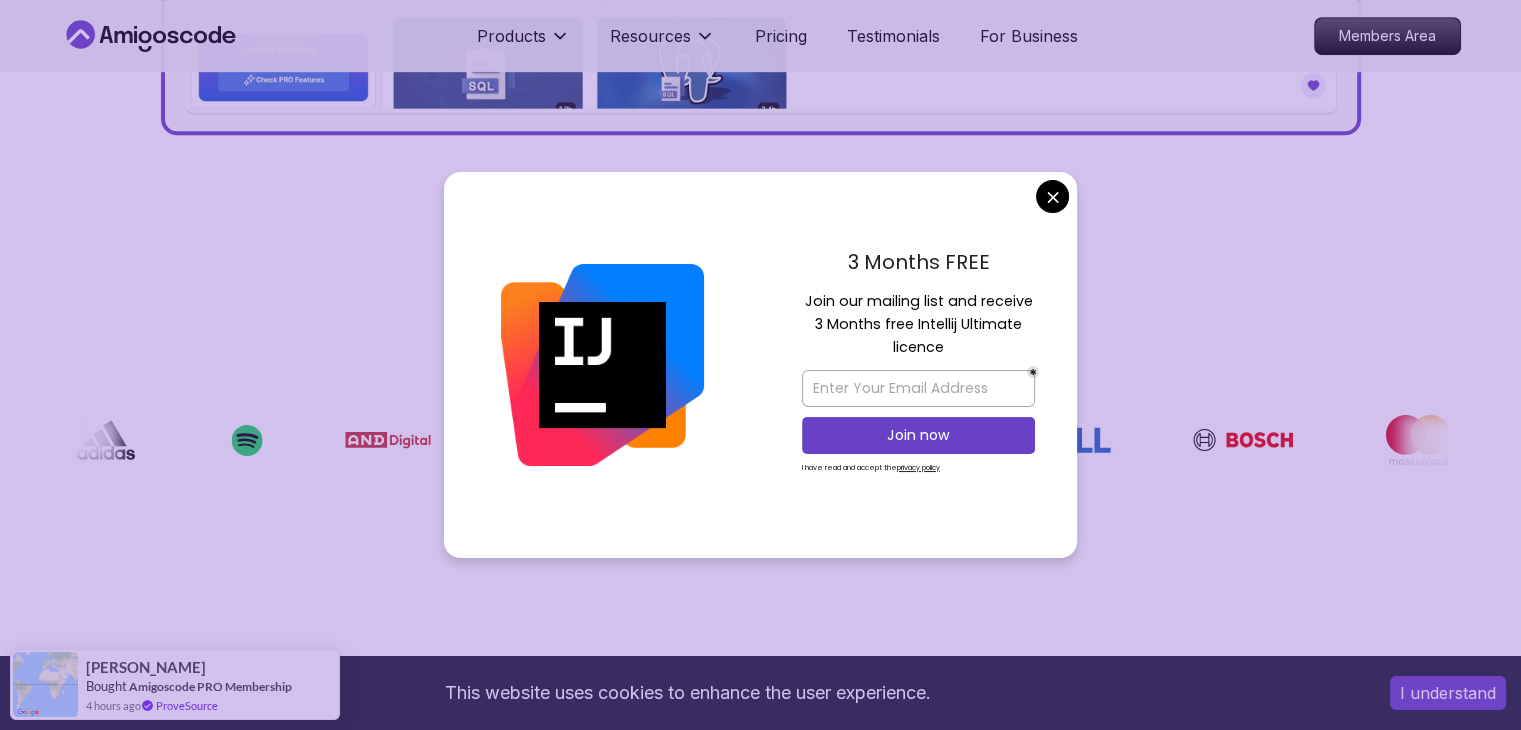 click on "This website uses cookies to enhance the user experience. I understand Products Resources Pricing Testimonials For Business Members Area Products Resources Pricing Testimonials For Business Members Area Jogh Long Spring Developer Advocate "Amigoscode Does a pretty good job, and consistently too, covering Spring and for that, I'm very Appreciative" The One-Stop Platform for   Developers Get unlimited access to coding   courses ,   Quizzes ,   Builds  and   Tools . Start your journey or level up your career with Amigoscode today! Start for Free https://amigoscode.com/dashboard OUR AMIGO STUDENTS WORK IN TOP COMPANIES Courses Builds Discover Amigoscode's Latest   Premium Courses! Get unlimited access to coding   courses ,   Quizzes ,   Builds  and   Tools . Start your journey or level up your career with Amigoscode today! Browse all  courses Advanced Spring Boot Pro Dive deep into Spring Boot with our advanced course, designed to take your skills from intermediate to expert level. NEW Spring Boot for Beginners" at bounding box center (760, 4560) 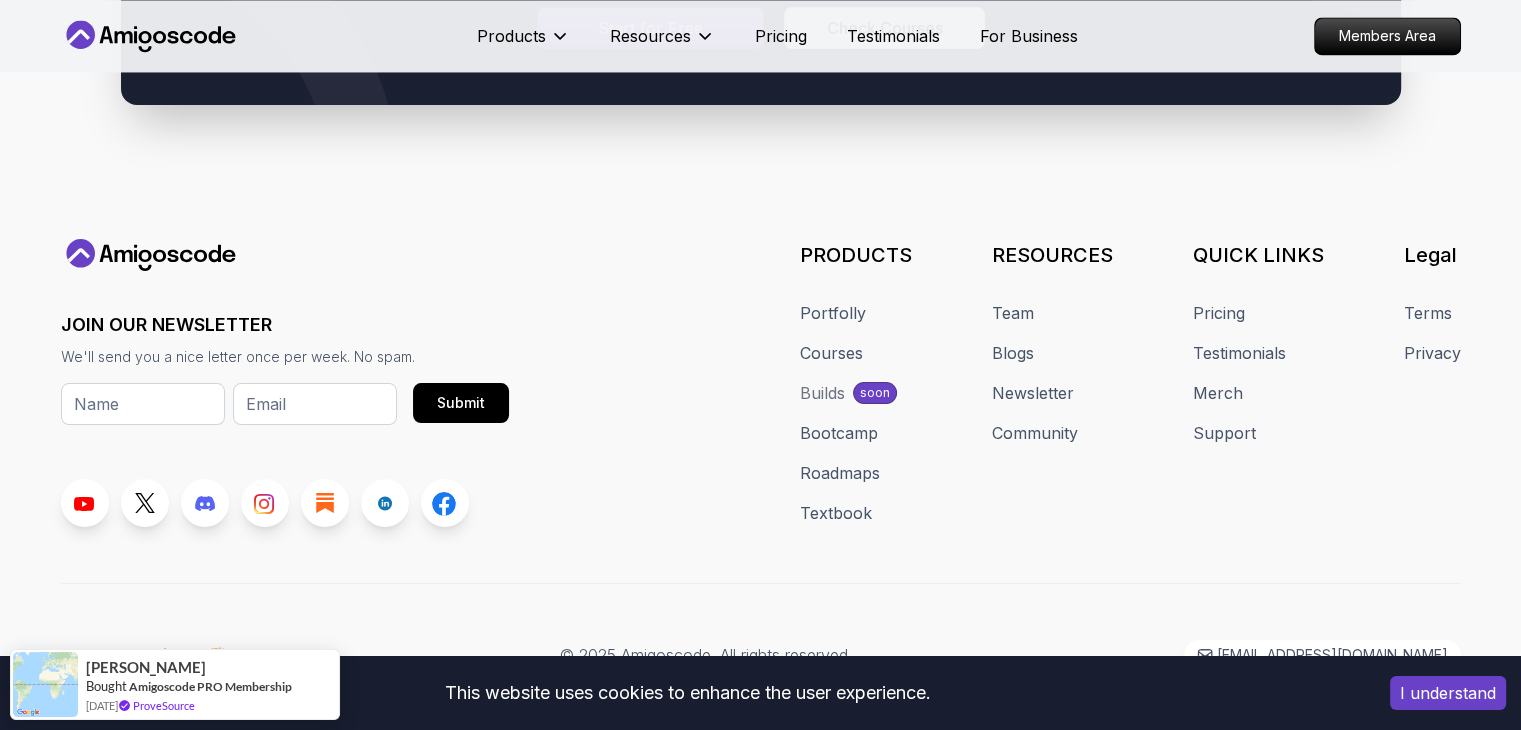 scroll, scrollTop: 10972, scrollLeft: 0, axis: vertical 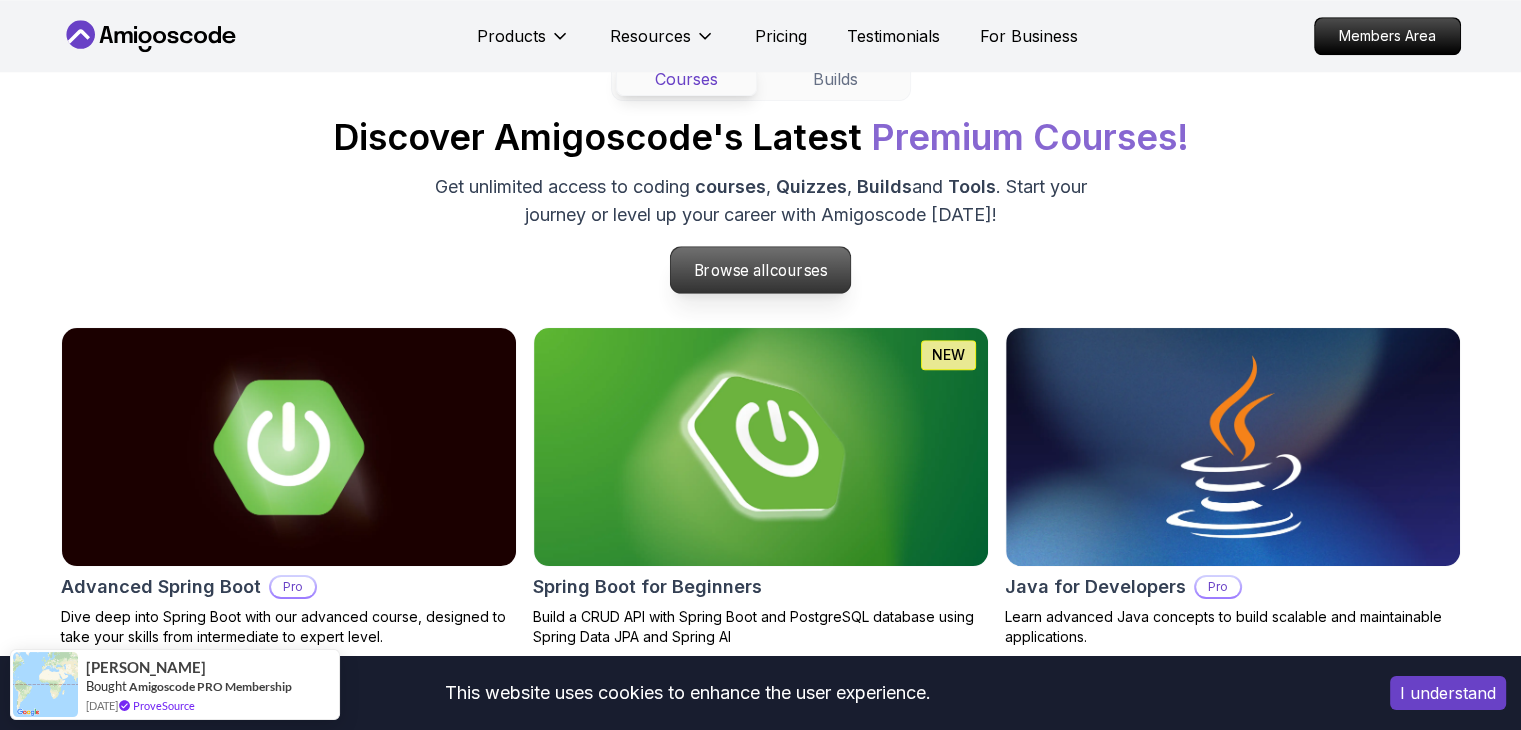 click on "courses" at bounding box center (799, 270) 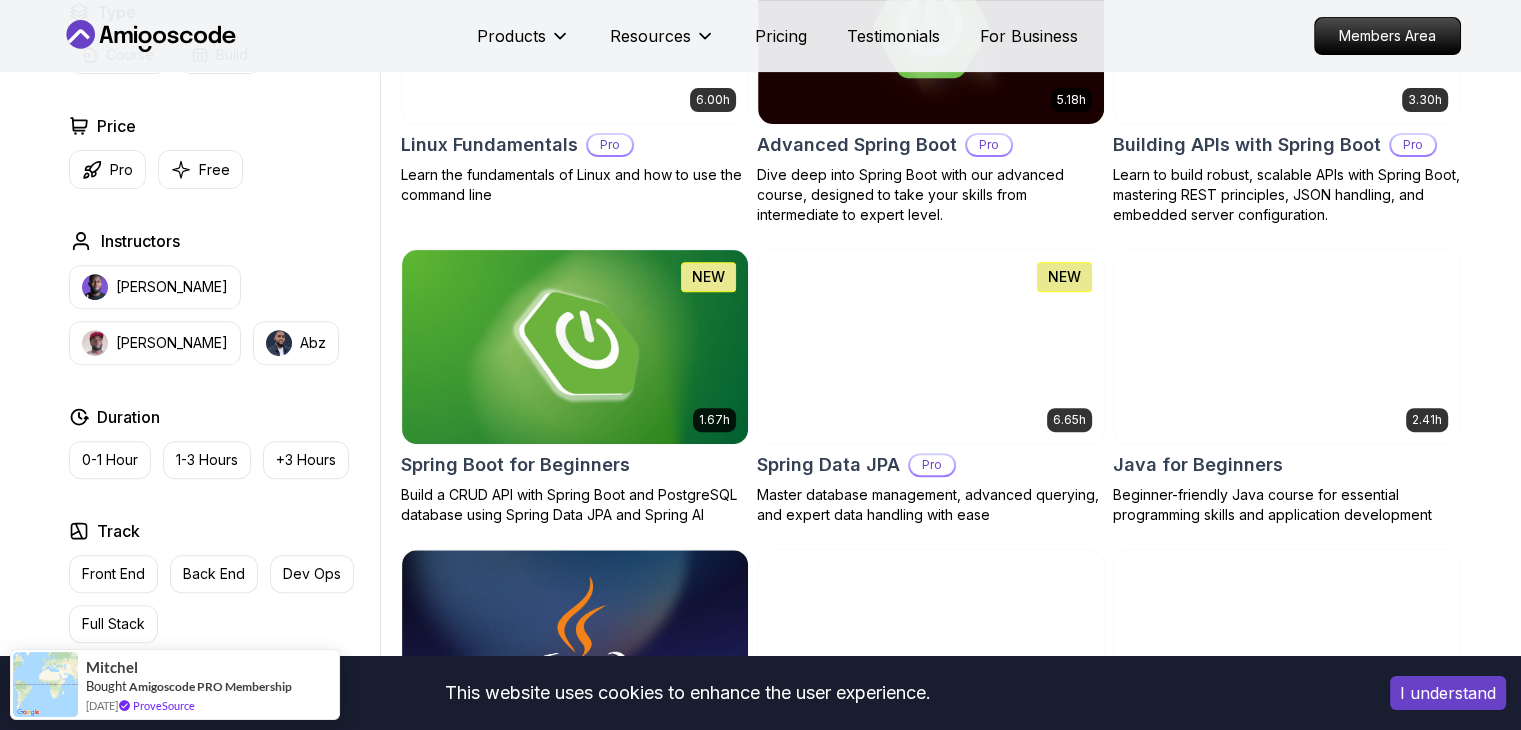 scroll, scrollTop: 700, scrollLeft: 0, axis: vertical 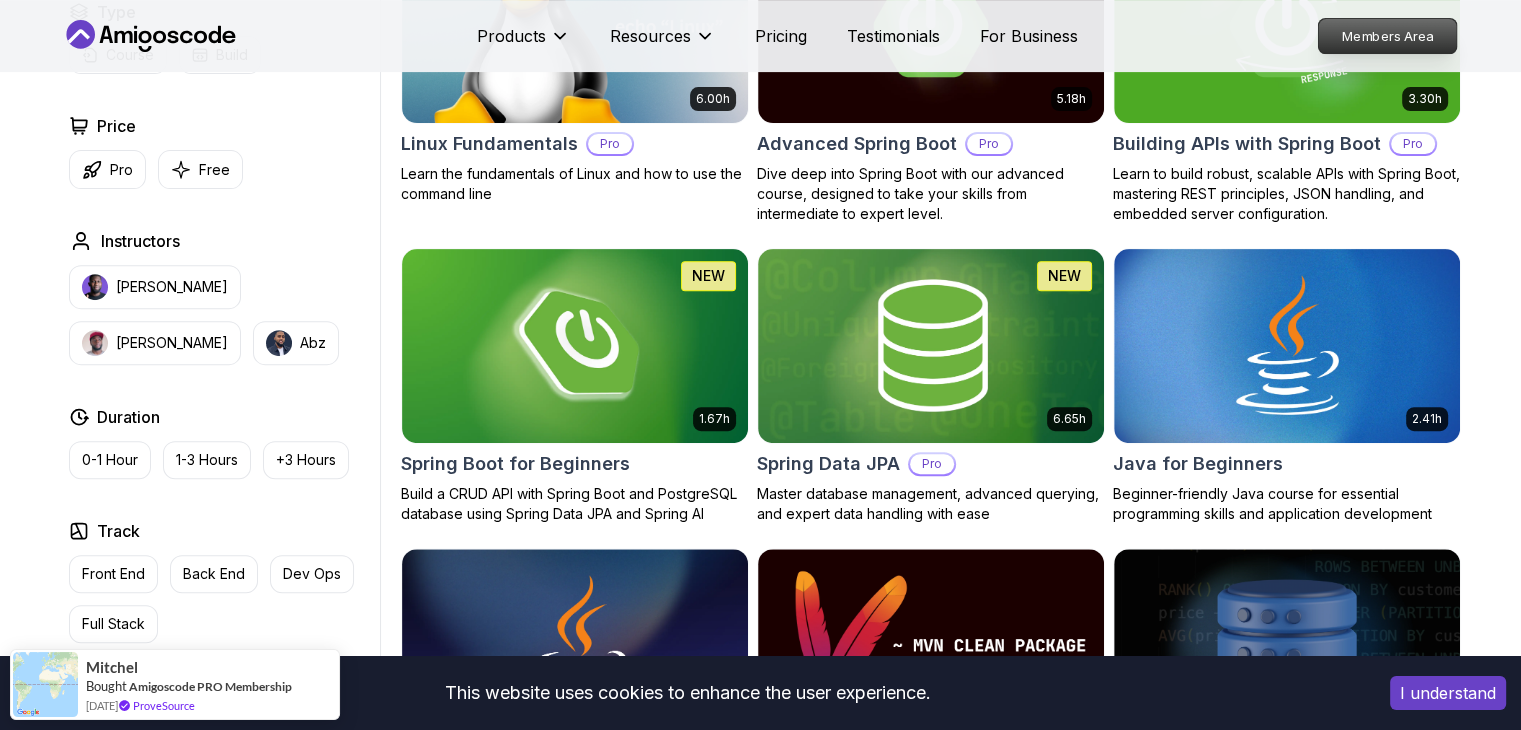 click on "Members Area" at bounding box center [1387, 36] 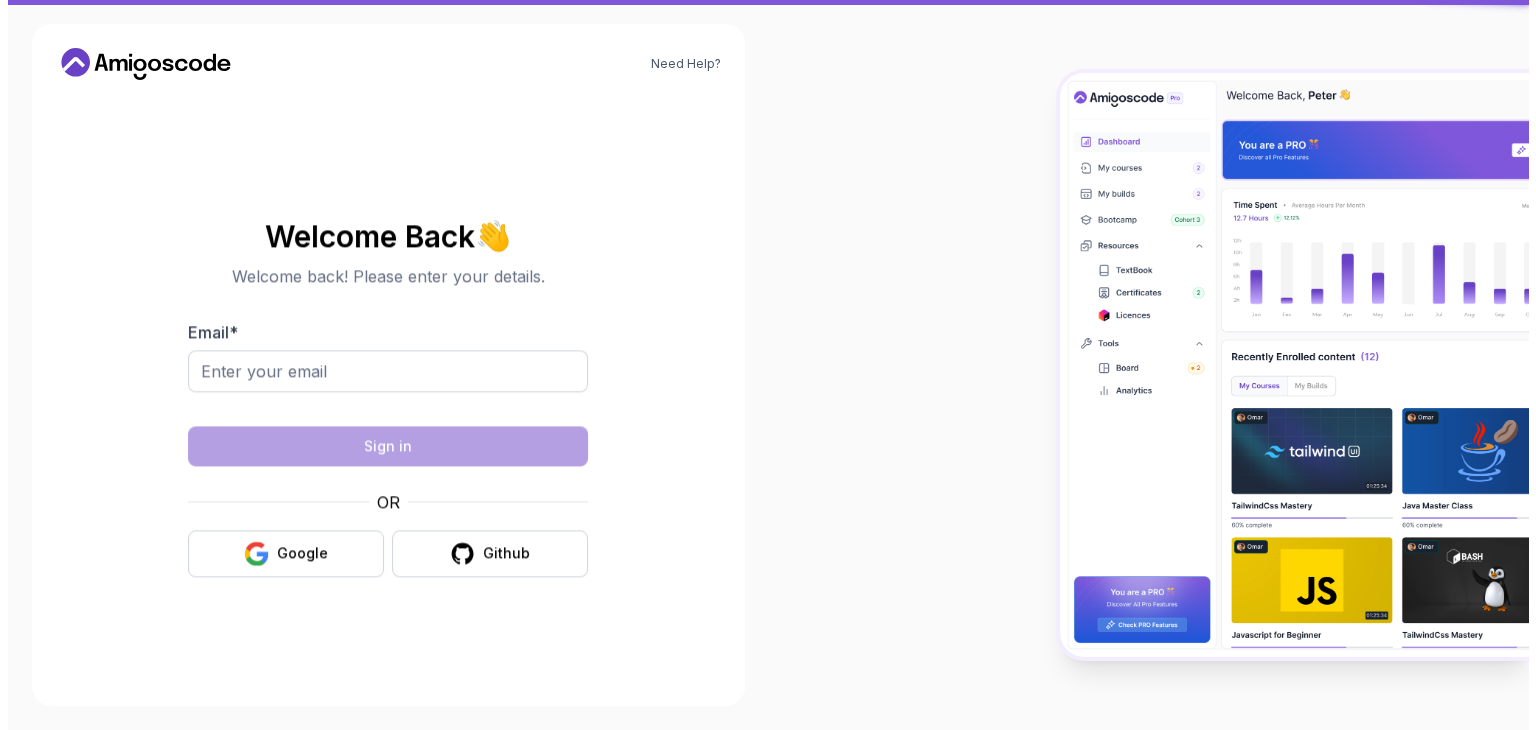 scroll, scrollTop: 0, scrollLeft: 0, axis: both 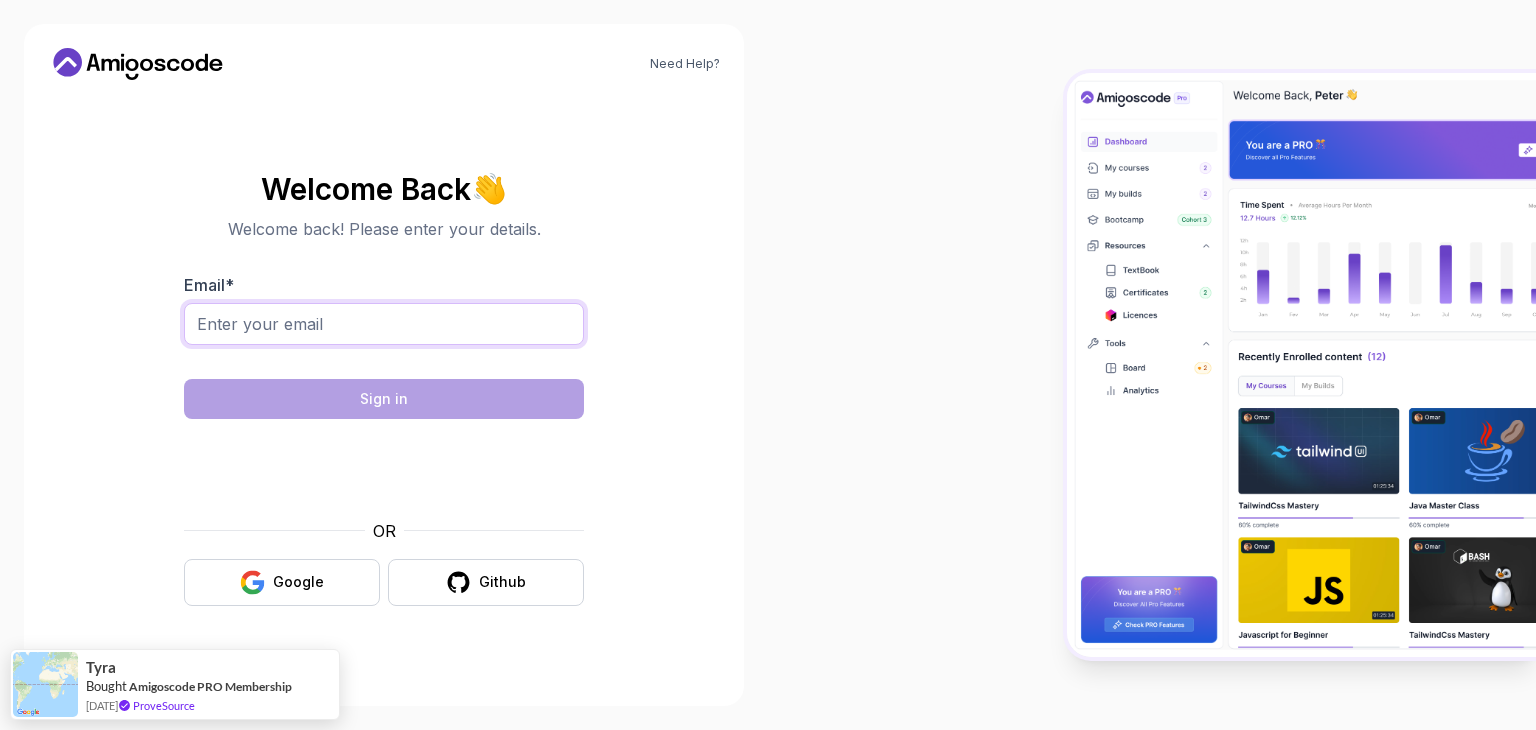 click on "Email *" at bounding box center [384, 324] 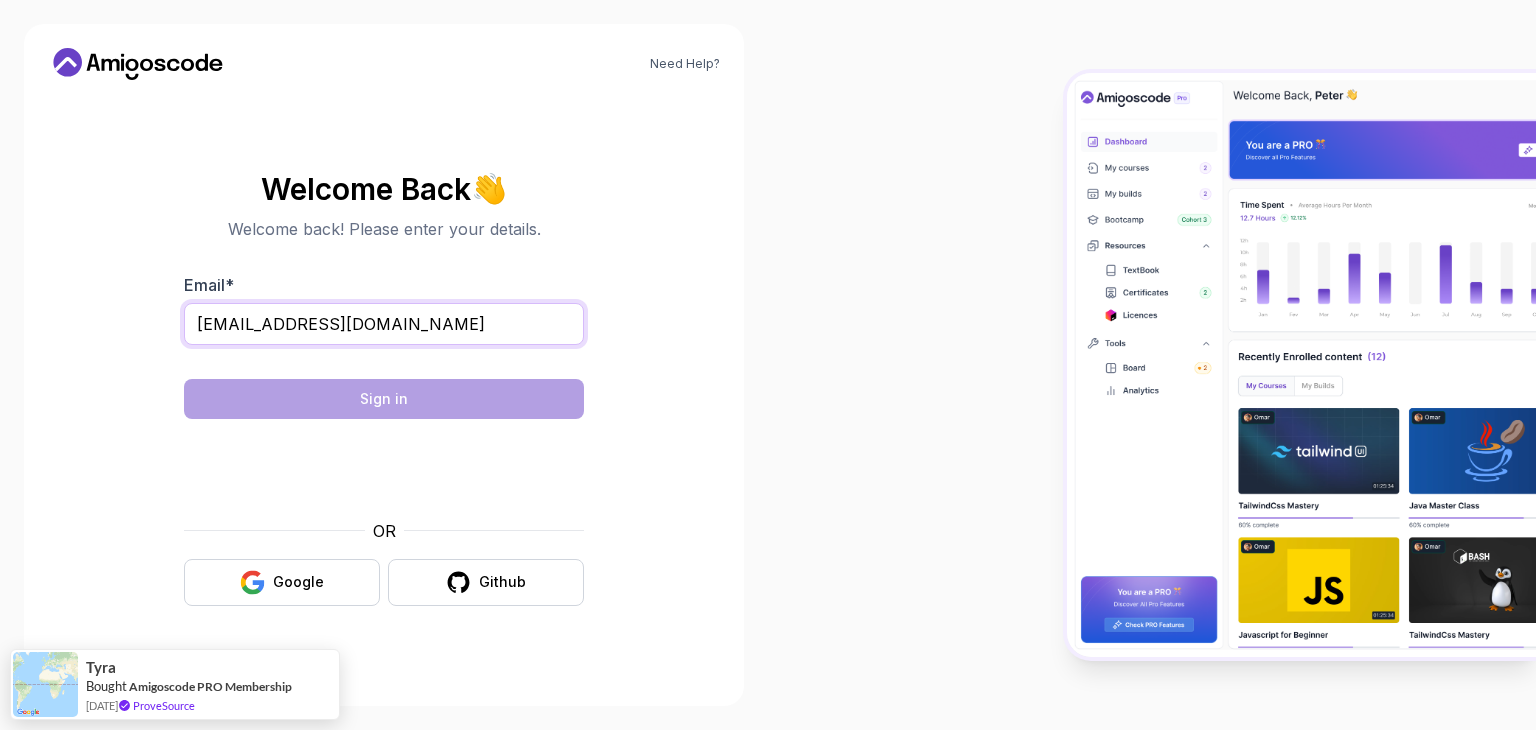 click on "selvamvinesh@gmail.com" at bounding box center [384, 324] 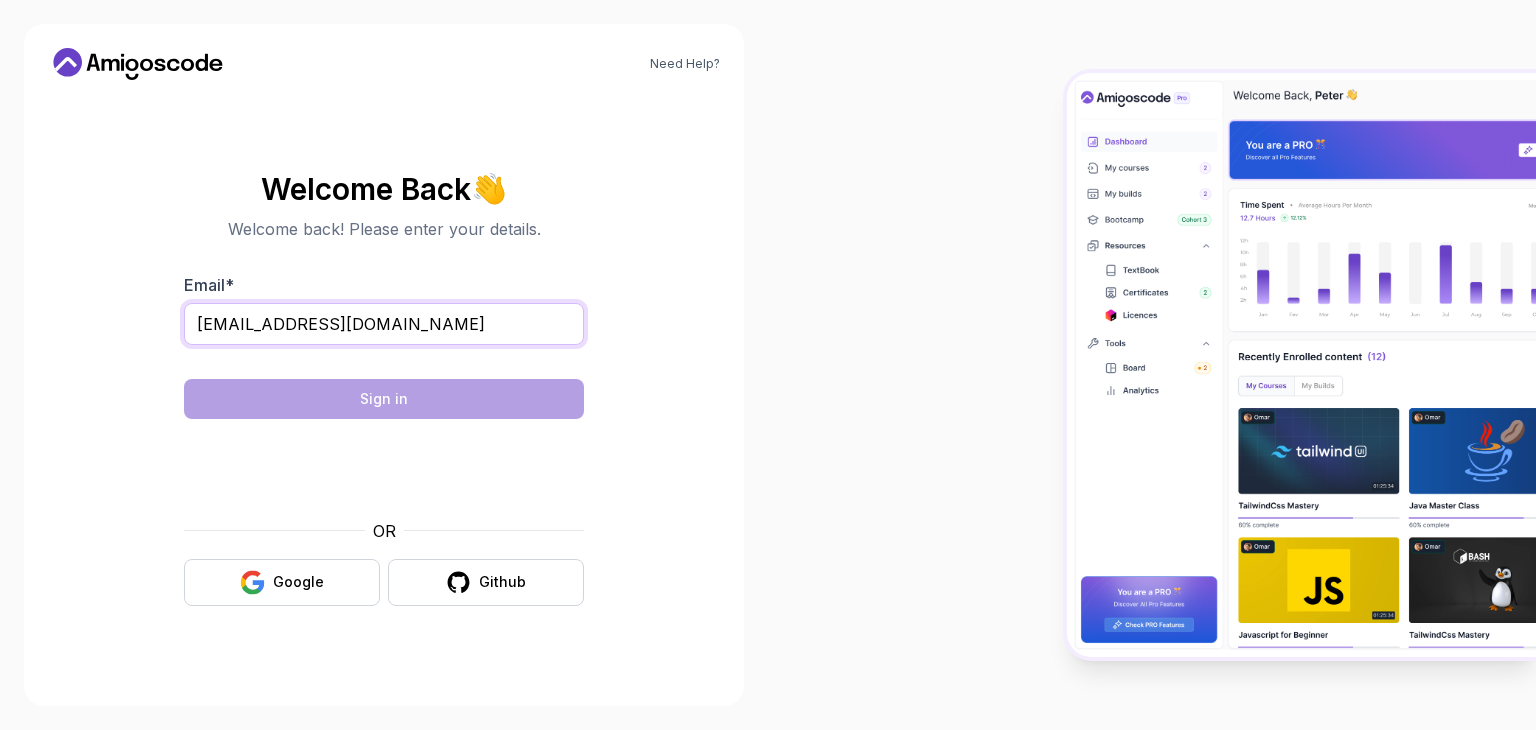 type on "selvamvinesh@gmail.com" 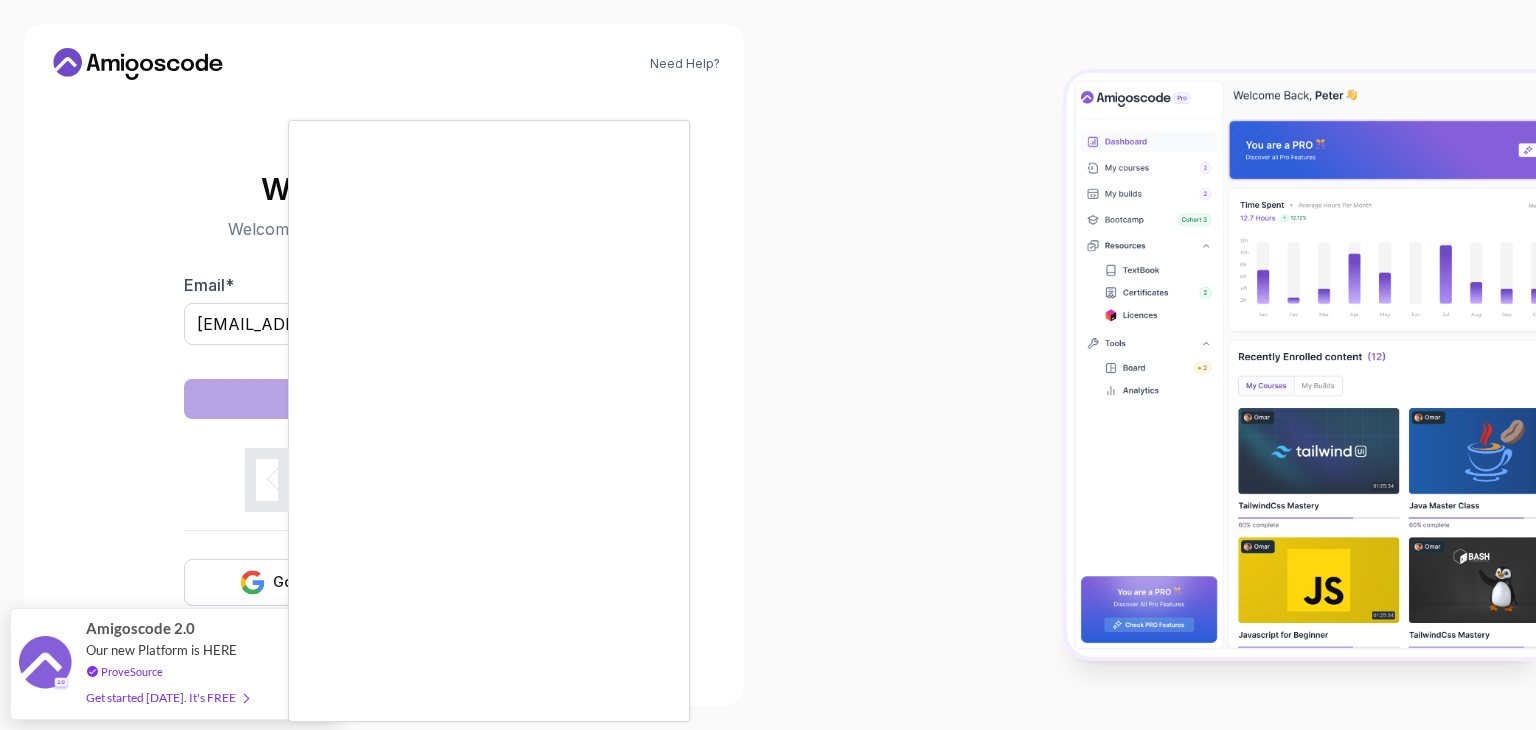 click at bounding box center (768, 365) 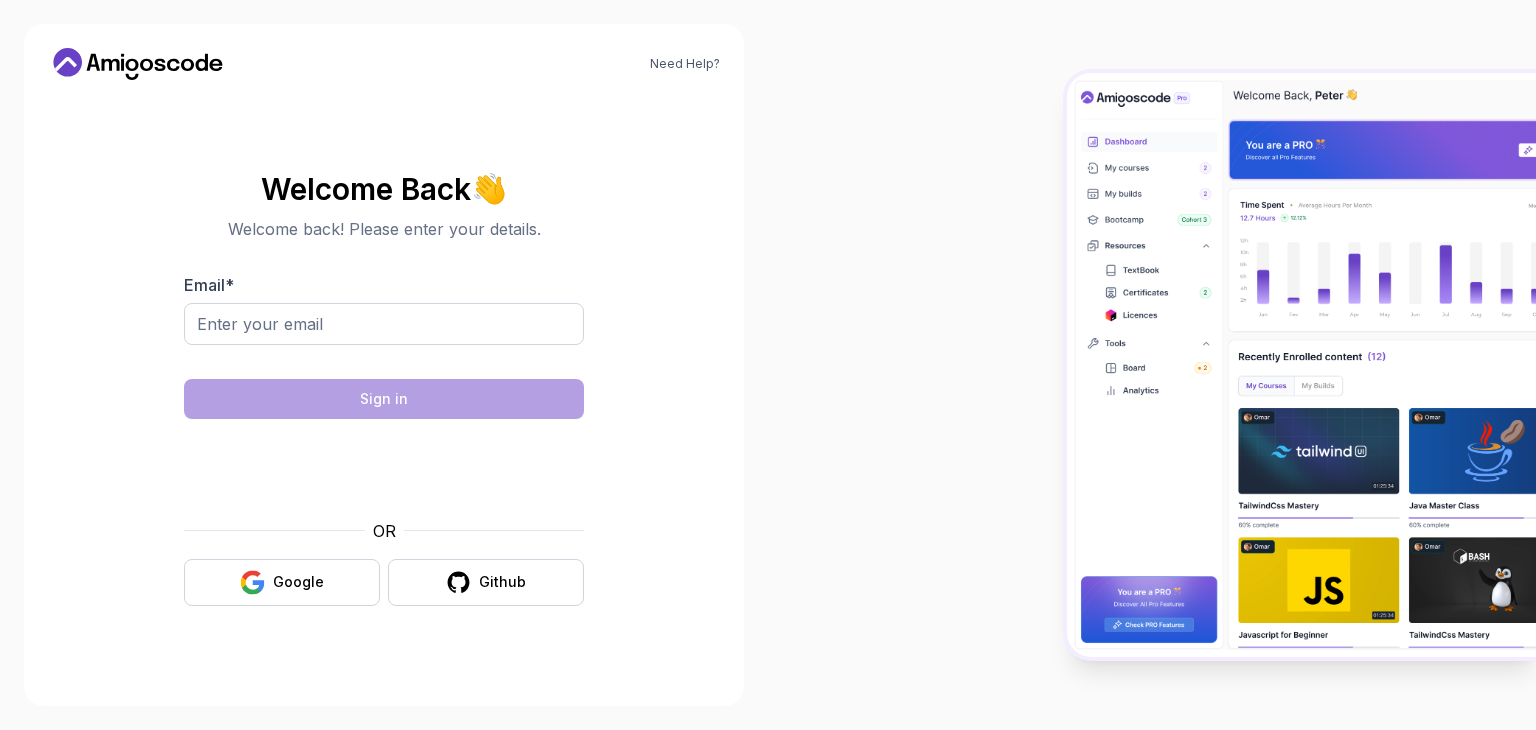 scroll, scrollTop: 0, scrollLeft: 0, axis: both 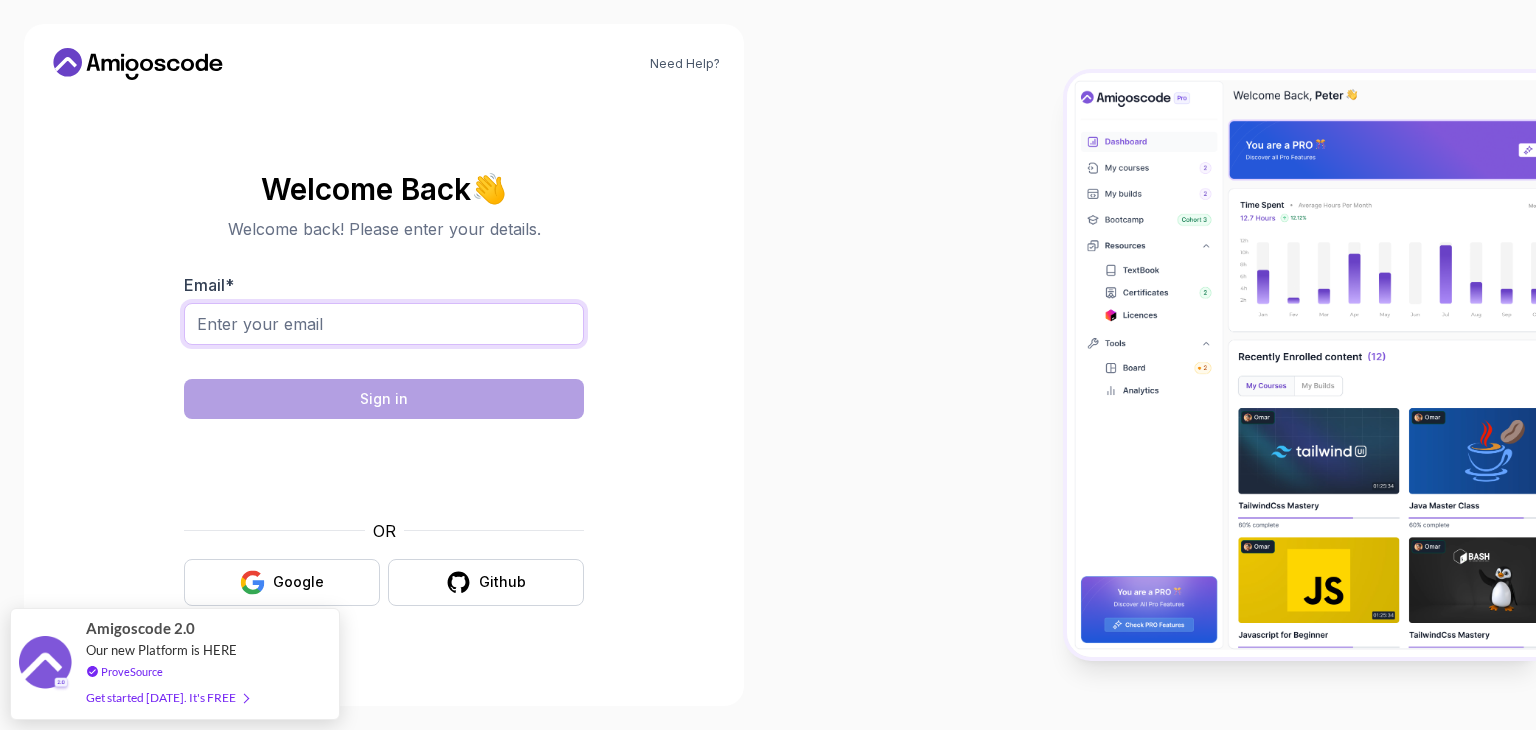 click on "Email *" at bounding box center [384, 324] 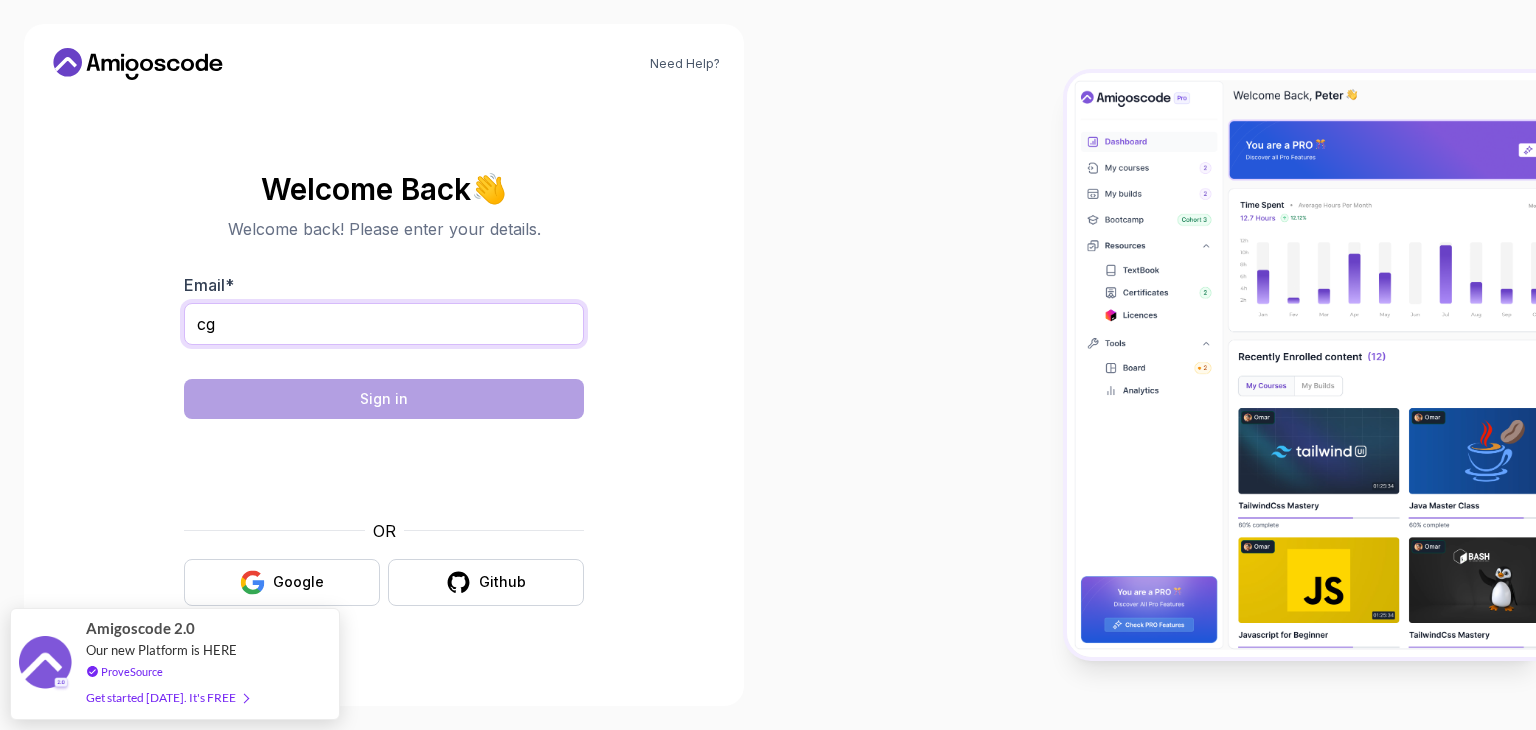 type on "c" 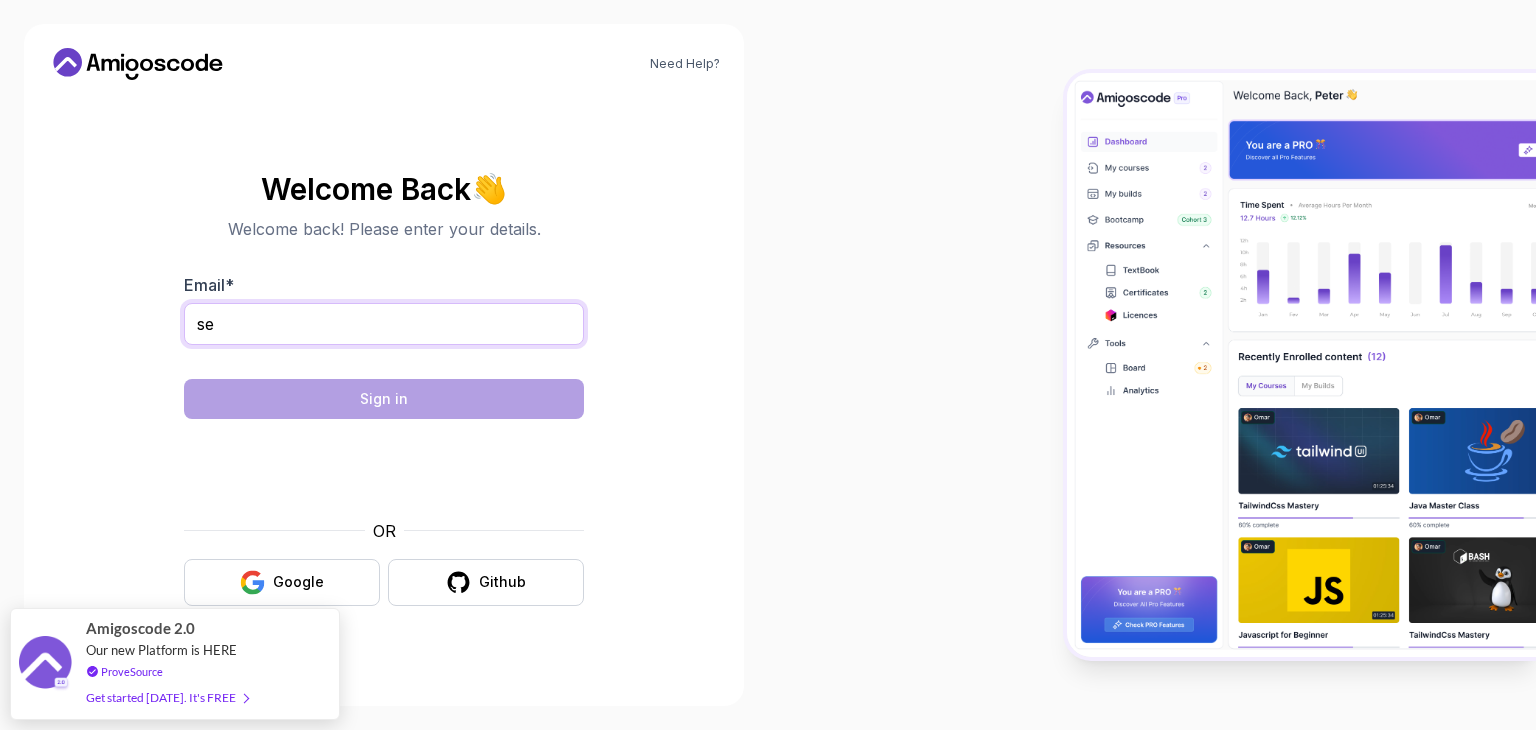 type on "selvamvinesh@gmail.com" 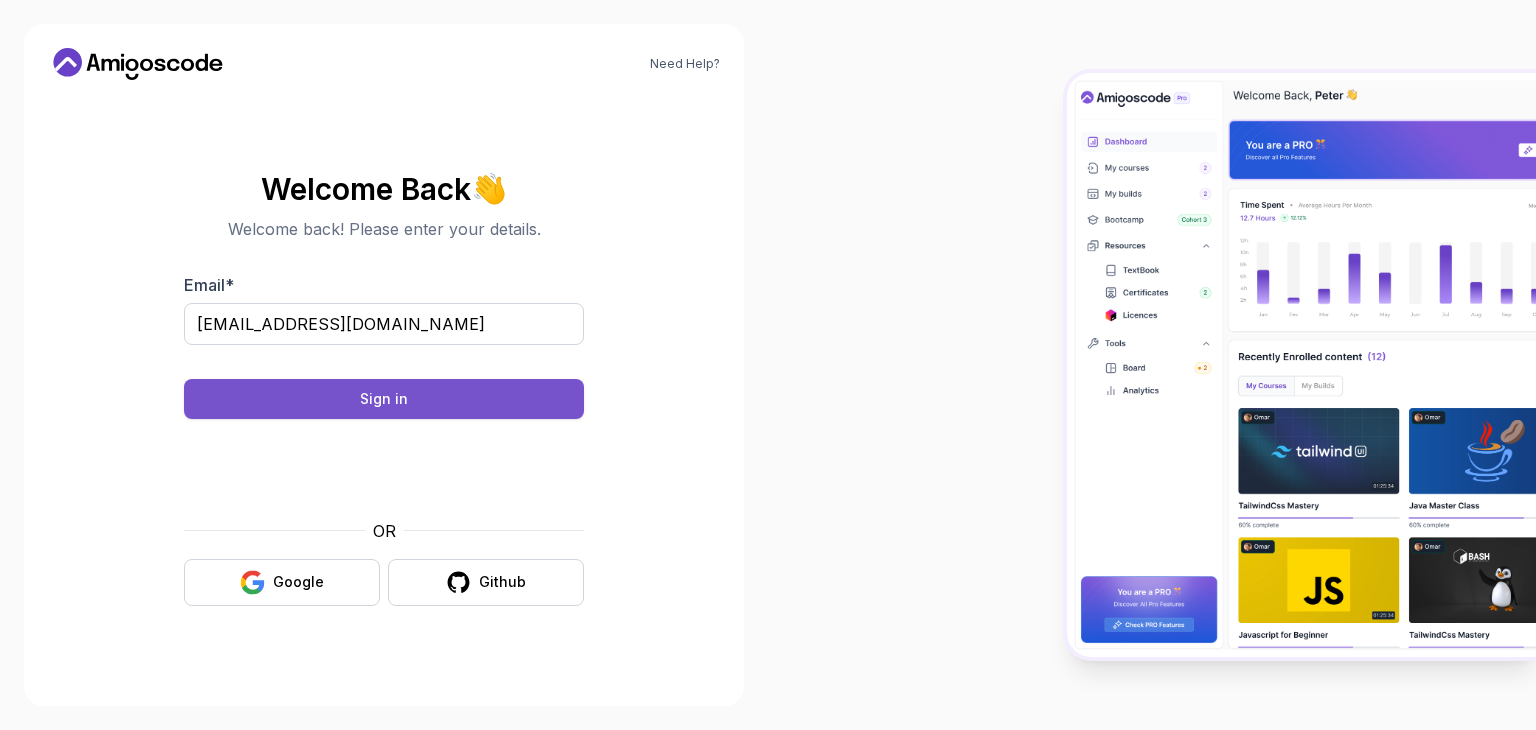 click on "Sign in" at bounding box center (384, 399) 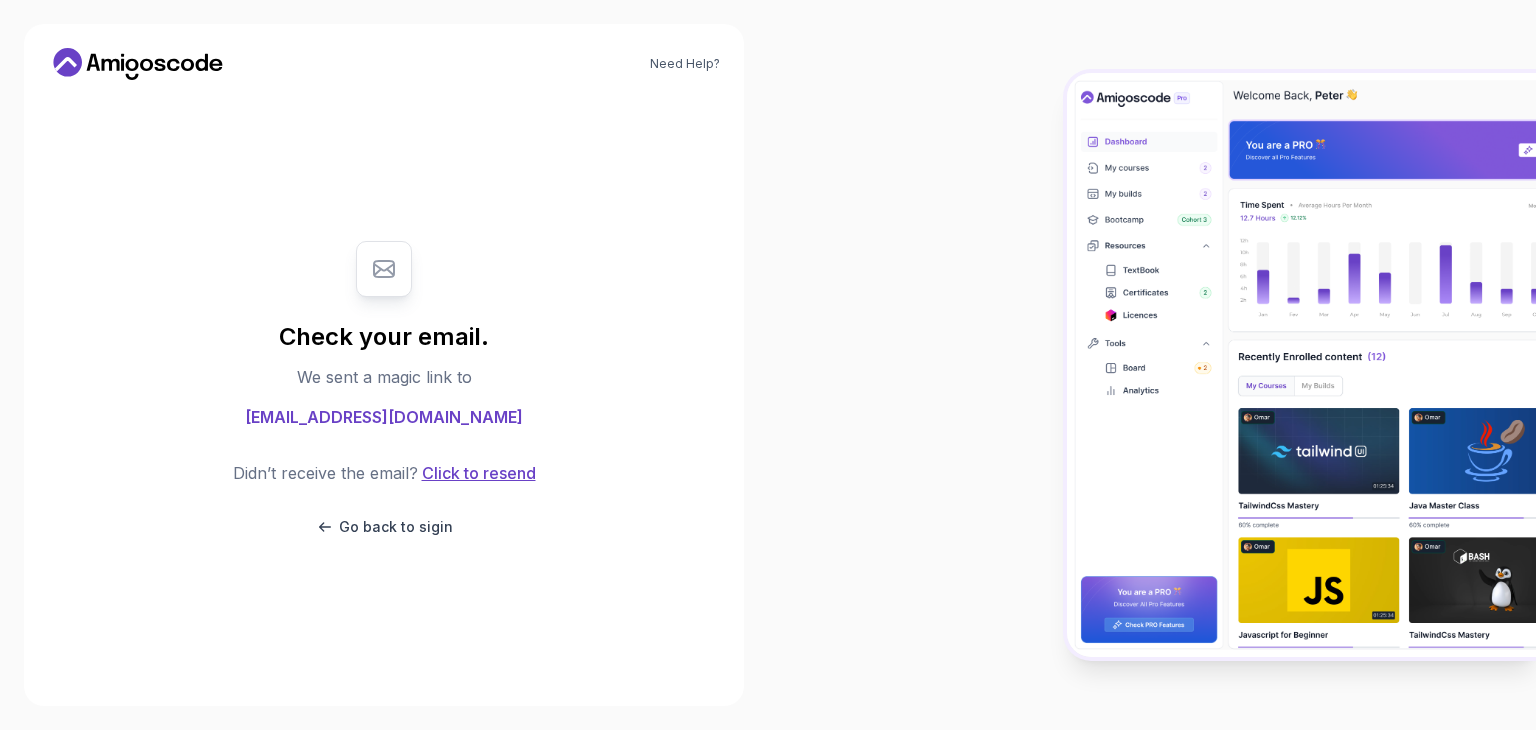 click on "Click to resend" at bounding box center (477, 473) 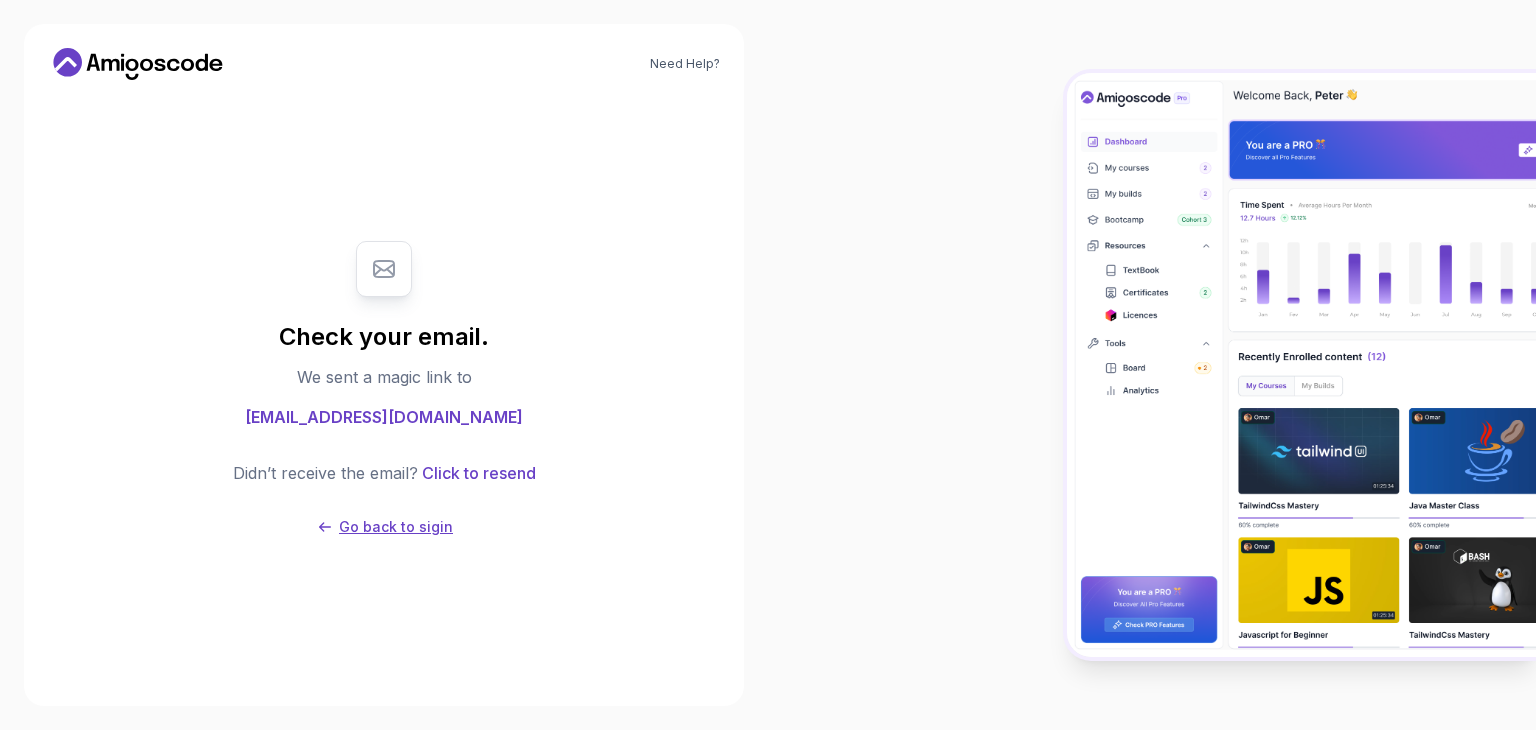 click on "Go back to sigin" at bounding box center [396, 527] 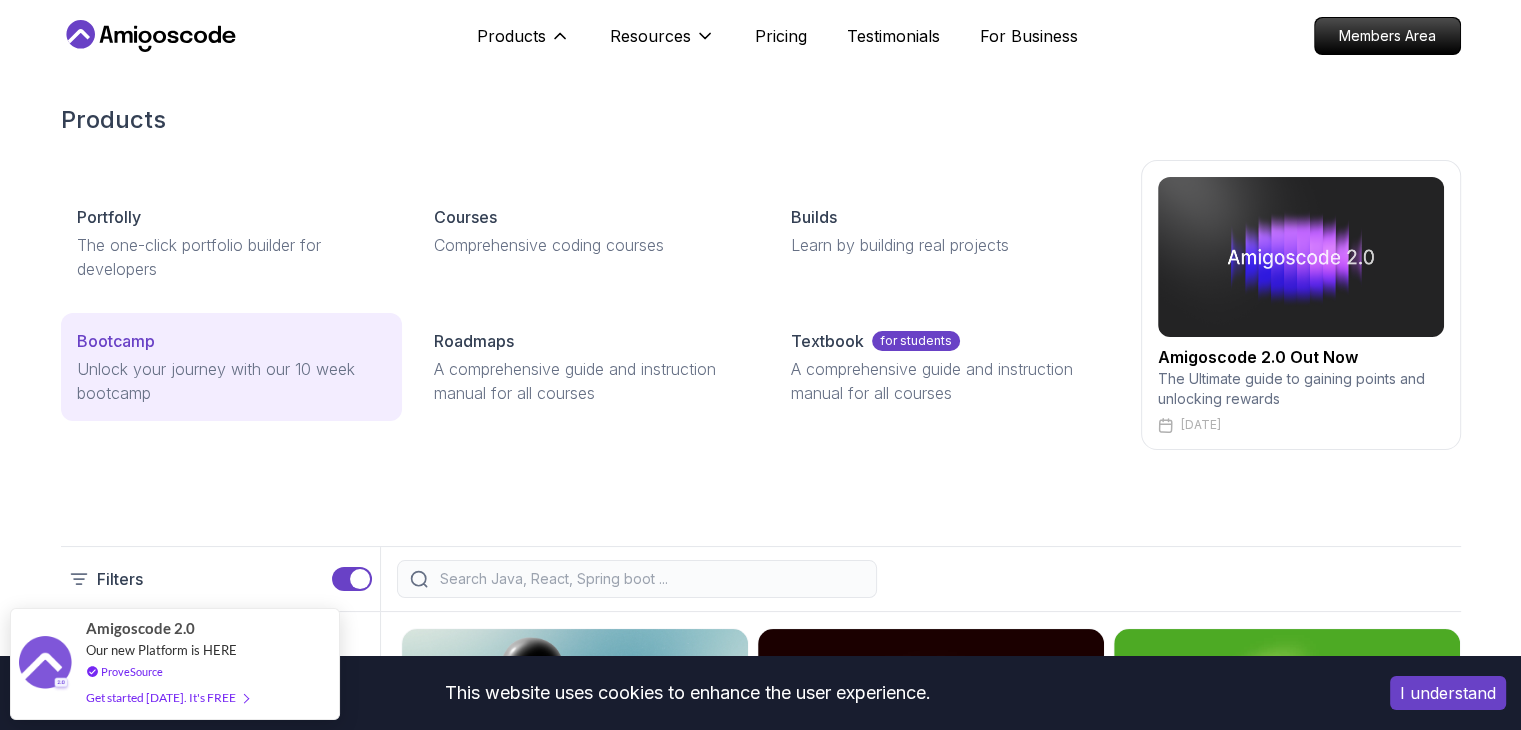 click on "Bootcamp" at bounding box center (231, 341) 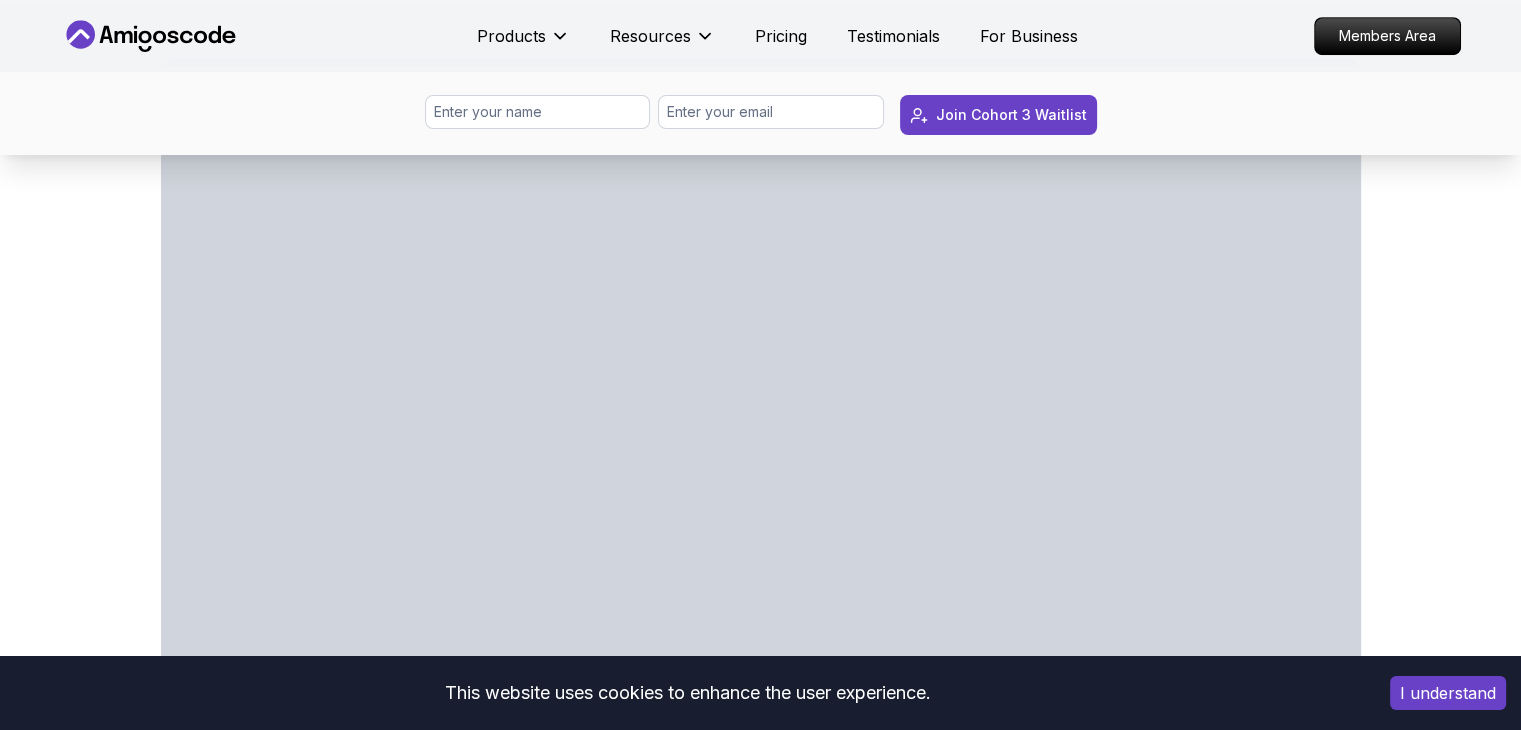 scroll, scrollTop: 1000, scrollLeft: 0, axis: vertical 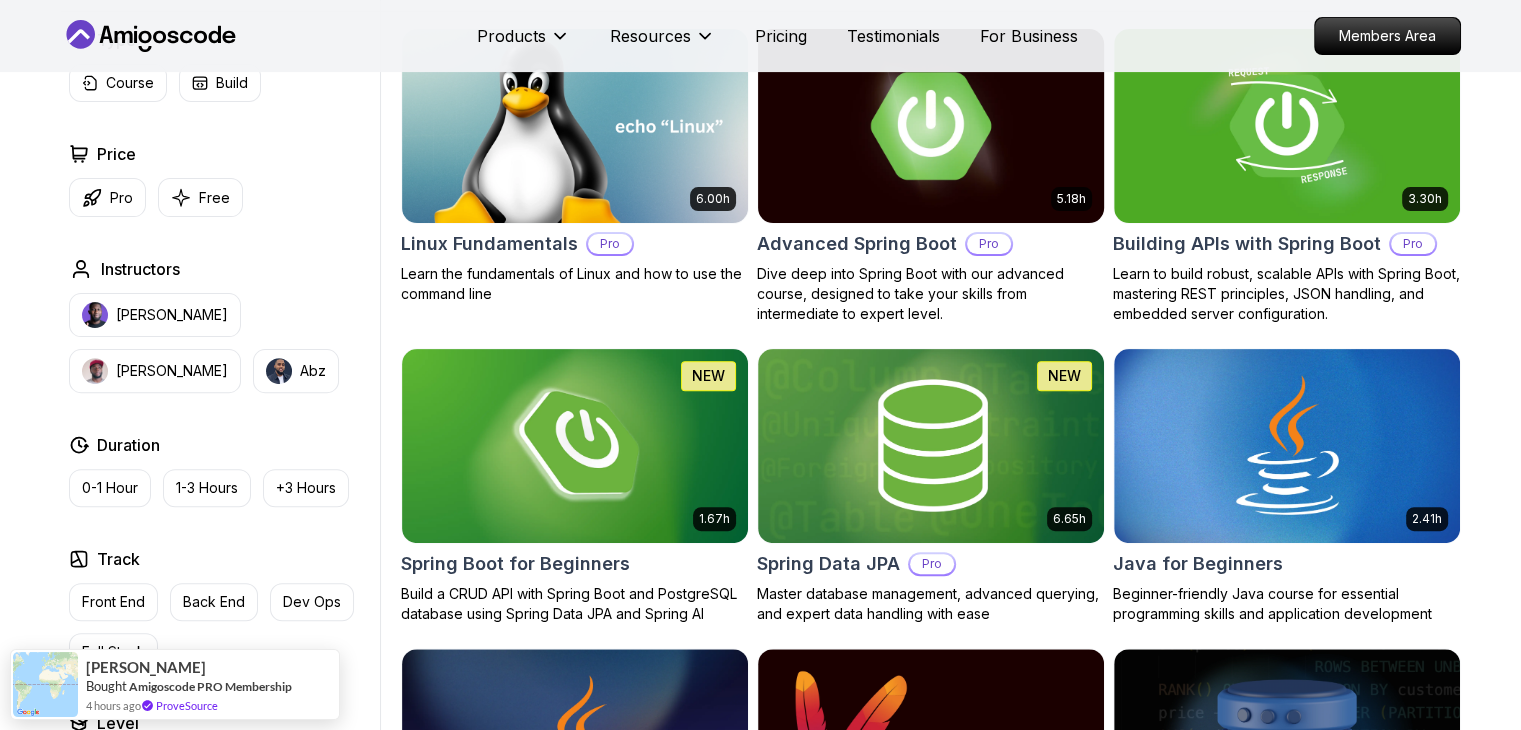 click on "Products Resources Pricing Testimonials For Business Members Area Products Resources Pricing Testimonials For Business Members Area All Courses Learn Java, Spring Boot, DevOps & More with Amigoscode Premium Courses Master in-demand skills like Java, Spring Boot, DevOps, React, and more through hands-on, expert-led courses. Advance your software development career with real-world projects and practical learning. Filters Filters Type Course Build Price Pro Free Instructors [PERSON_NAME] [PERSON_NAME] Duration 0-1 Hour 1-3 Hours +3 Hours Track Front End Back End Dev Ops Full Stack Level Junior Mid-level Senior 6.00h Linux Fundamentals Pro Learn the fundamentals of Linux and how to use the command line 5.18h Advanced Spring Boot Pro Dive deep into Spring Boot with our advanced course, designed to take your skills from intermediate to expert level. 3.30h Building APIs with Spring Boot Pro 1.67h NEW Spring Boot for Beginners Build a CRUD API with Spring Boot and PostgreSQL database using Spring Data JPA and Spring AI" at bounding box center (760, 2745) 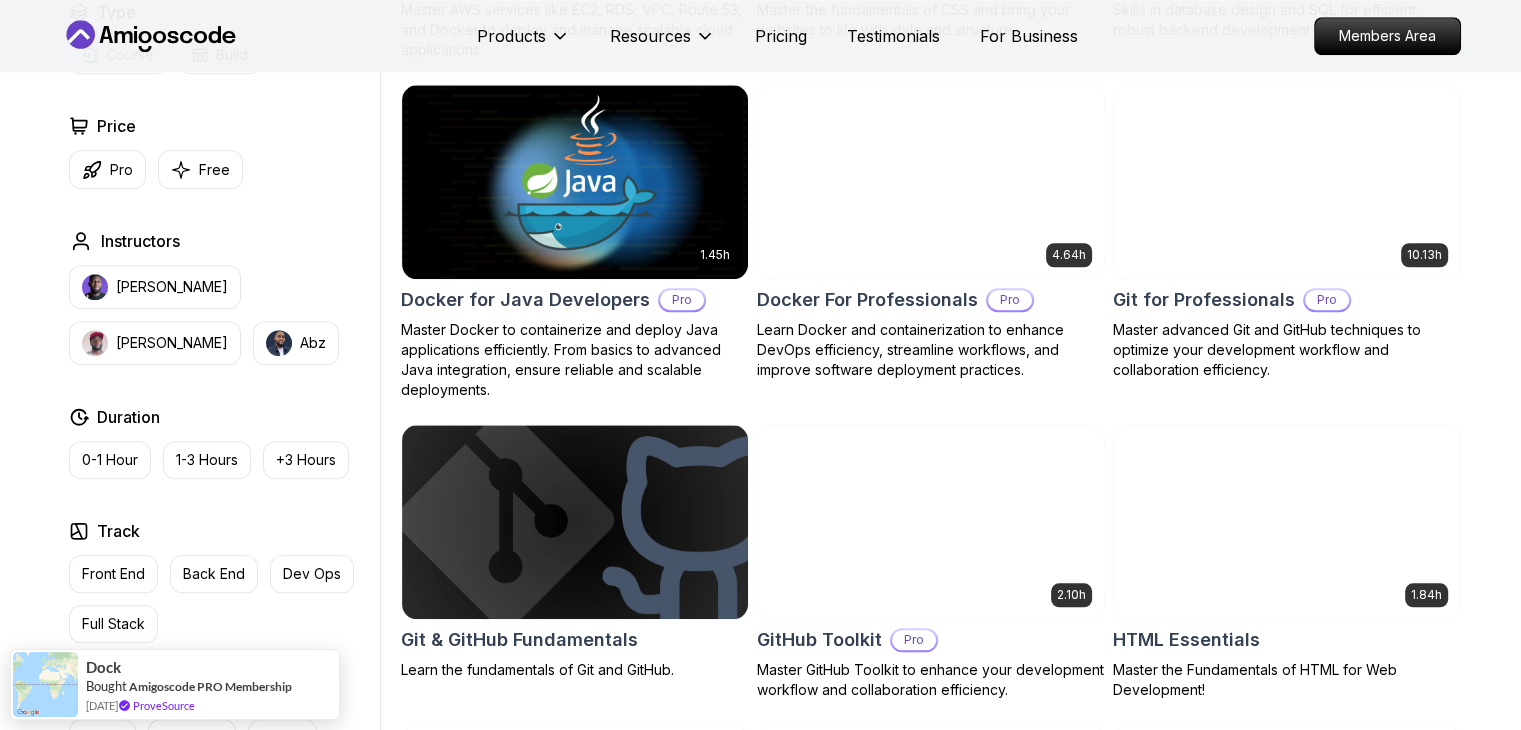 scroll, scrollTop: 1800, scrollLeft: 0, axis: vertical 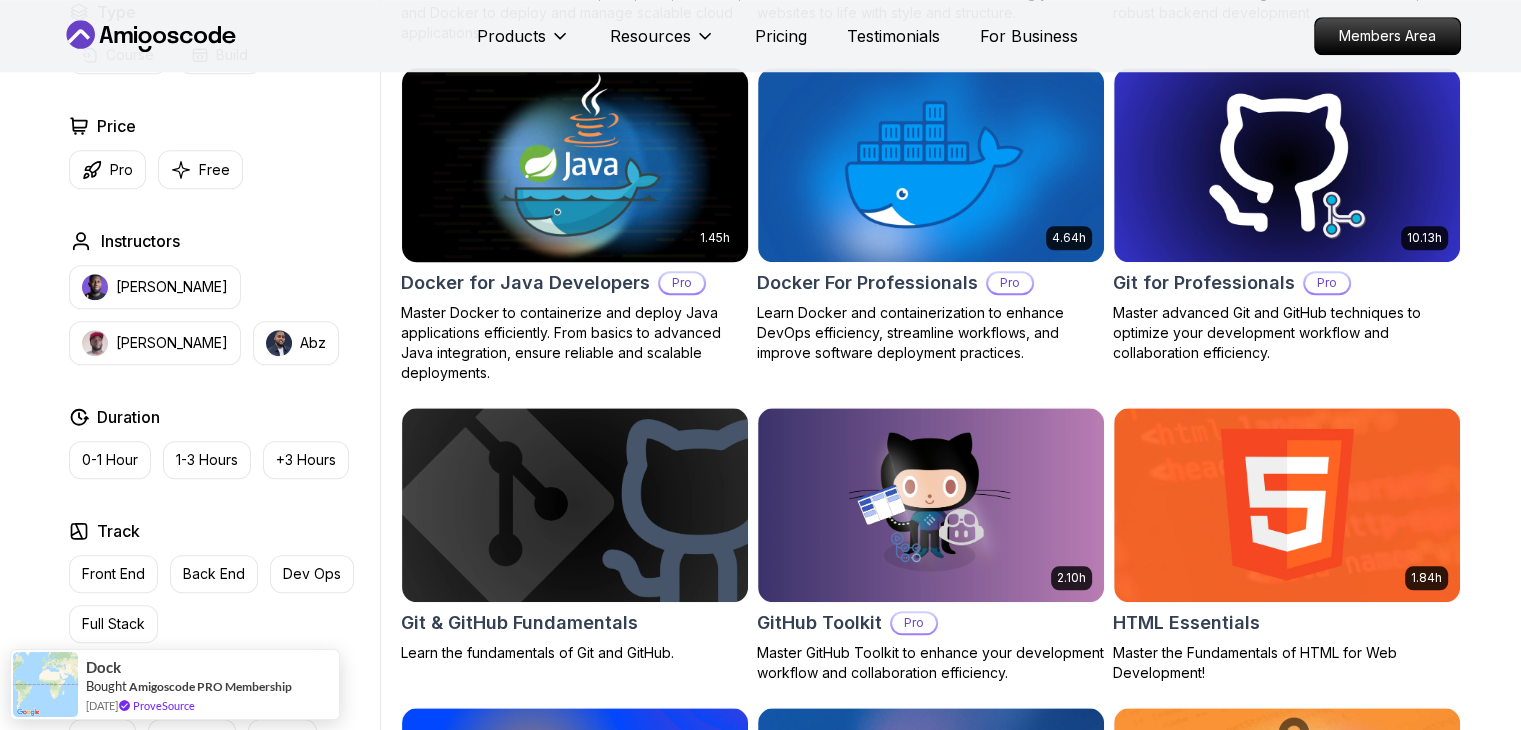 click at bounding box center (574, 164) 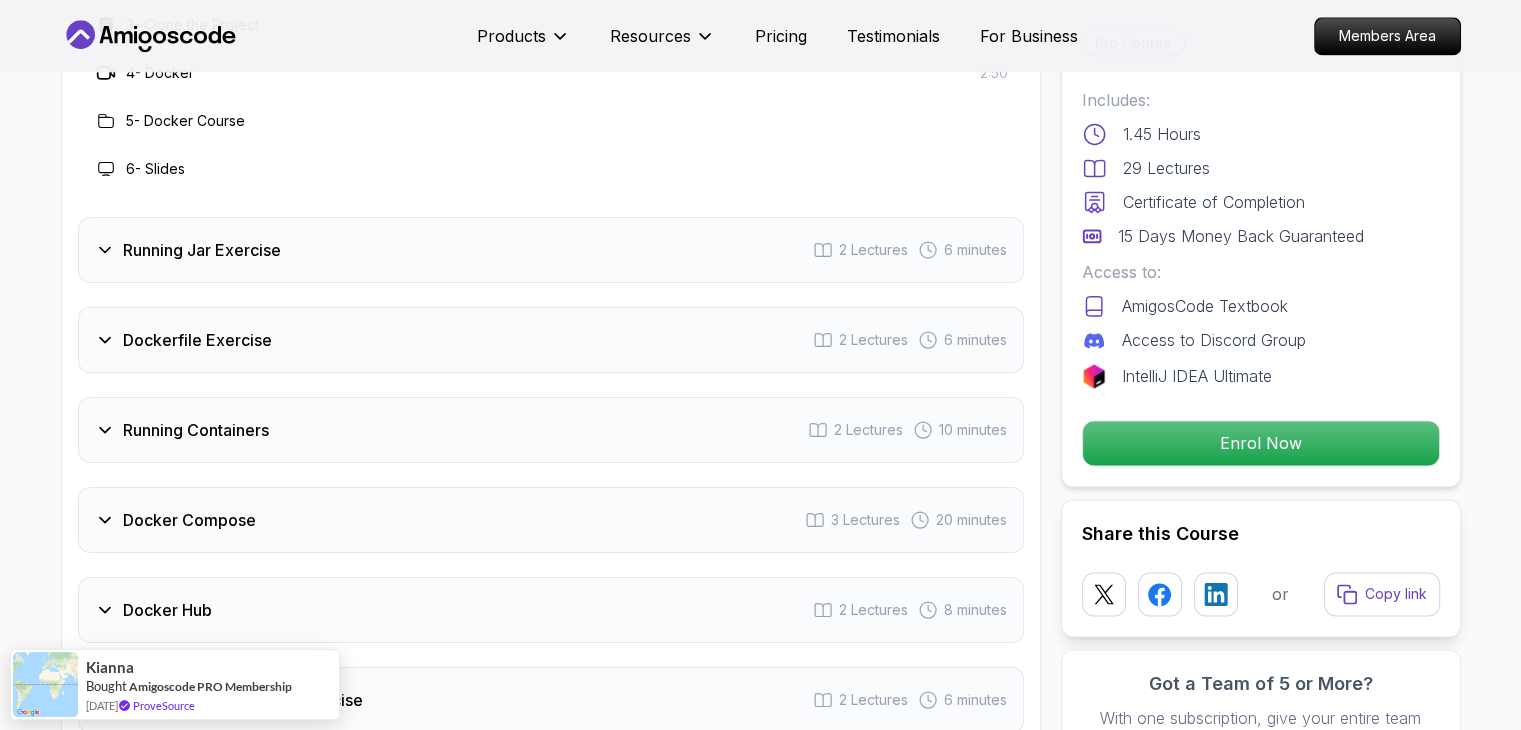 scroll, scrollTop: 2800, scrollLeft: 0, axis: vertical 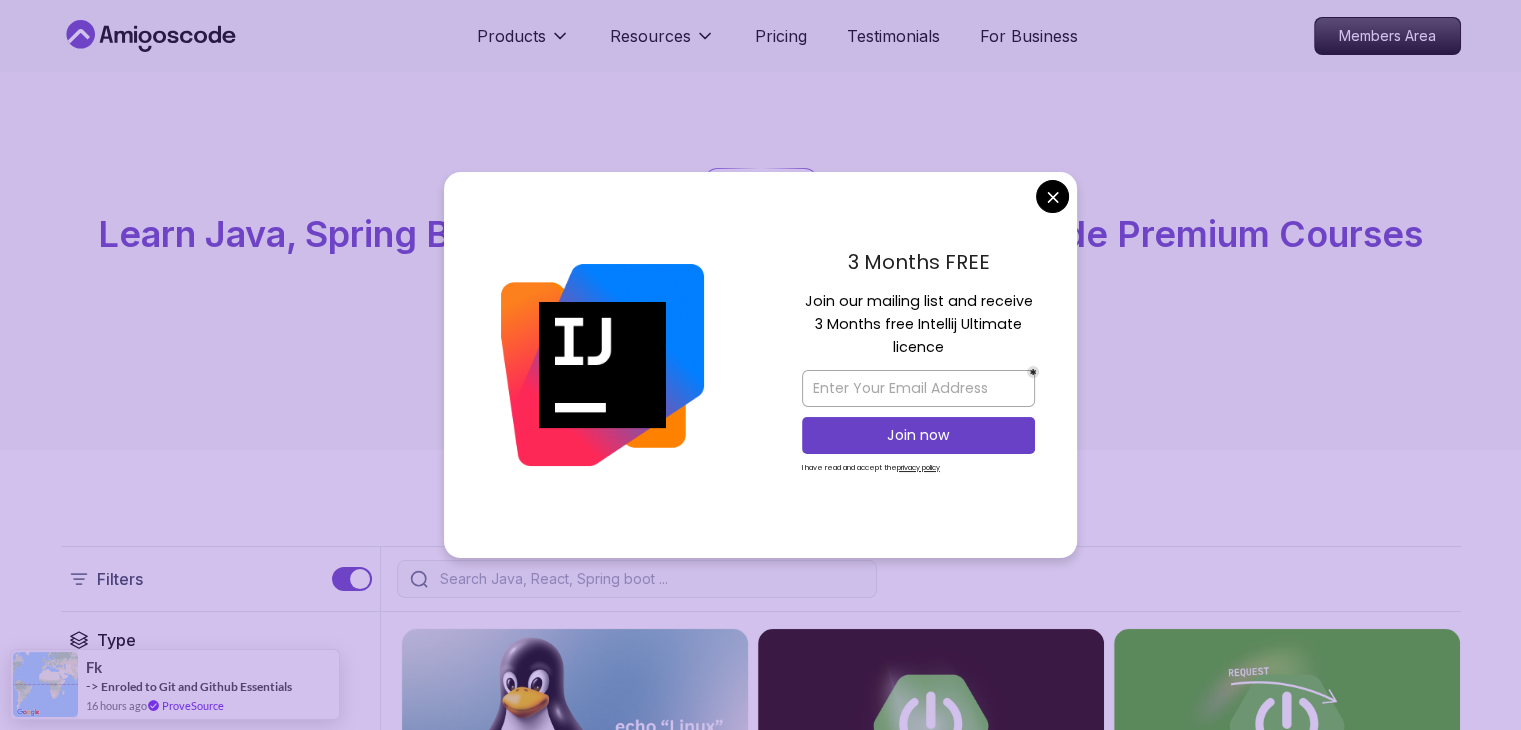 click on "Products Resources Pricing Testimonials For Business Members Area Products Resources Pricing Testimonials For Business Members Area All Courses Learn Java, Spring Boot, DevOps & More with Amigoscode Premium Courses Master in-demand skills like Java, Spring Boot, DevOps, React, and more through hands-on, expert-led courses. Advance your software development career with real-world projects and practical learning. Filters Filters Type Course Build Price Pro Free Instructors [PERSON_NAME] [PERSON_NAME] Duration 0-1 Hour 1-3 Hours +3 Hours Track Front End Back End Dev Ops Full Stack Level Junior Mid-level Senior 6.00h Linux Fundamentals Pro Learn the fundamentals of Linux and how to use the command line 5.18h Advanced Spring Boot Pro Dive deep into Spring Boot with our advanced course, designed to take your skills from intermediate to expert level. 3.30h Building APIs with Spring Boot Pro 1.67h NEW Spring Boot for Beginners Build a CRUD API with Spring Boot and PostgreSQL database using Spring Data JPA and Spring AI" at bounding box center (760, 3345) 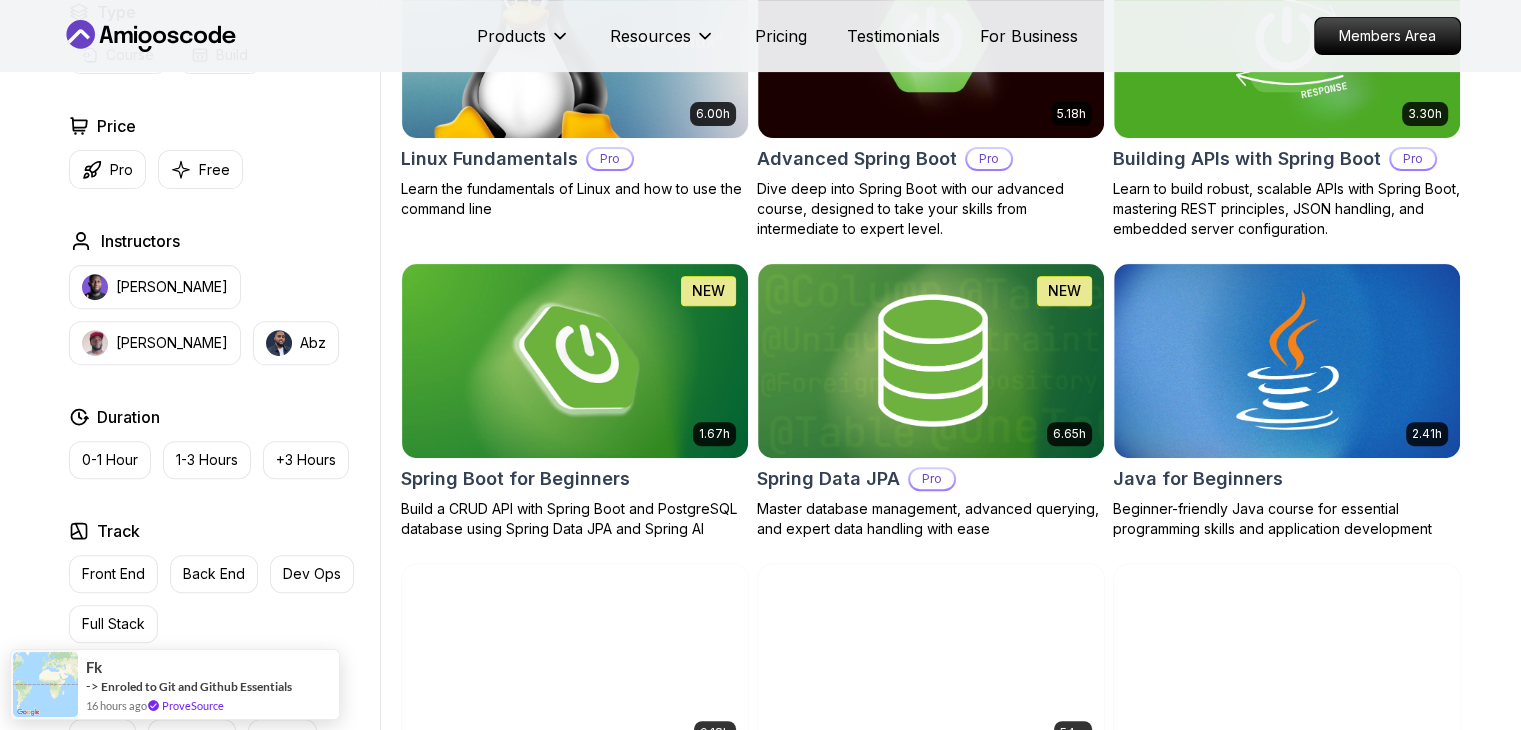 scroll, scrollTop: 700, scrollLeft: 0, axis: vertical 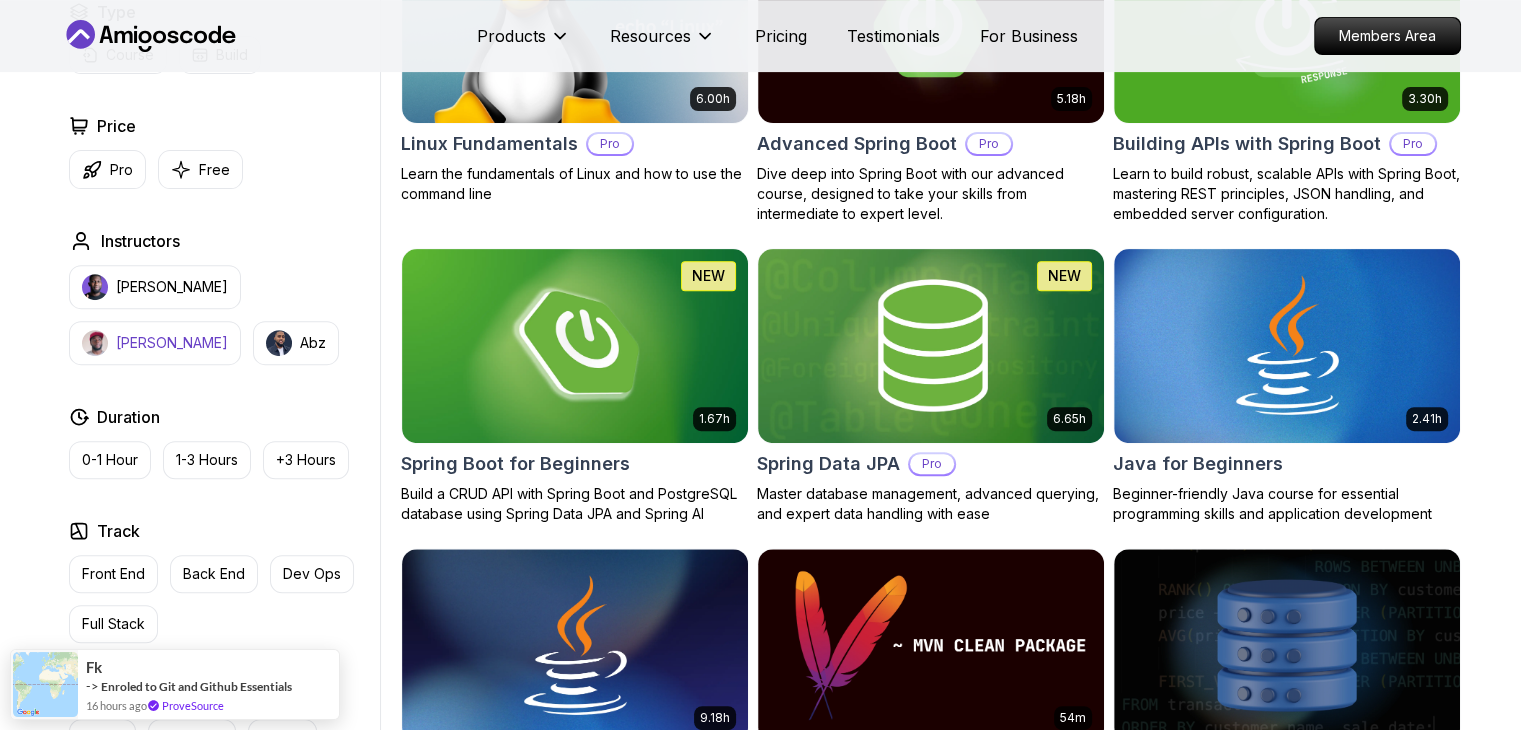 click on "[PERSON_NAME]" at bounding box center (172, 343) 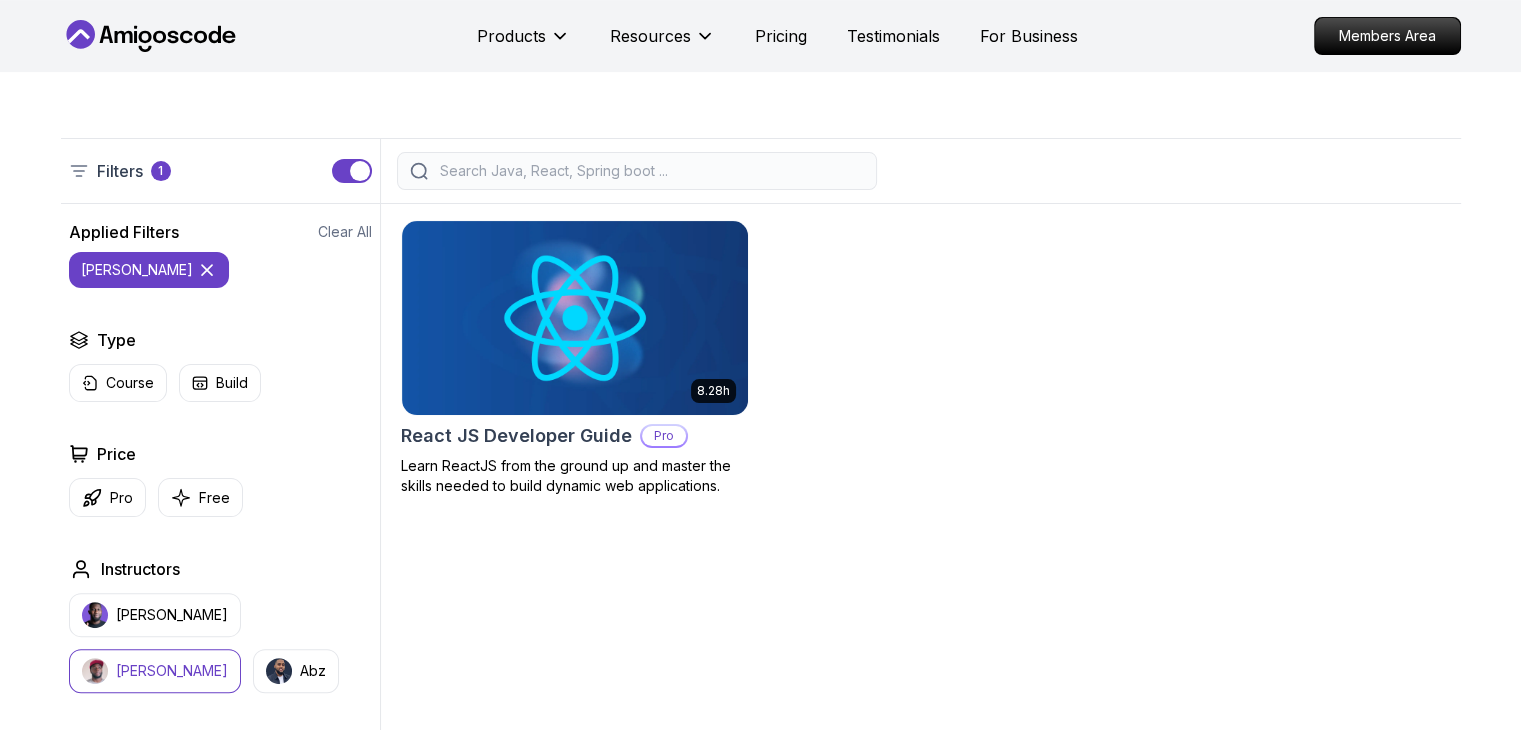 scroll, scrollTop: 400, scrollLeft: 0, axis: vertical 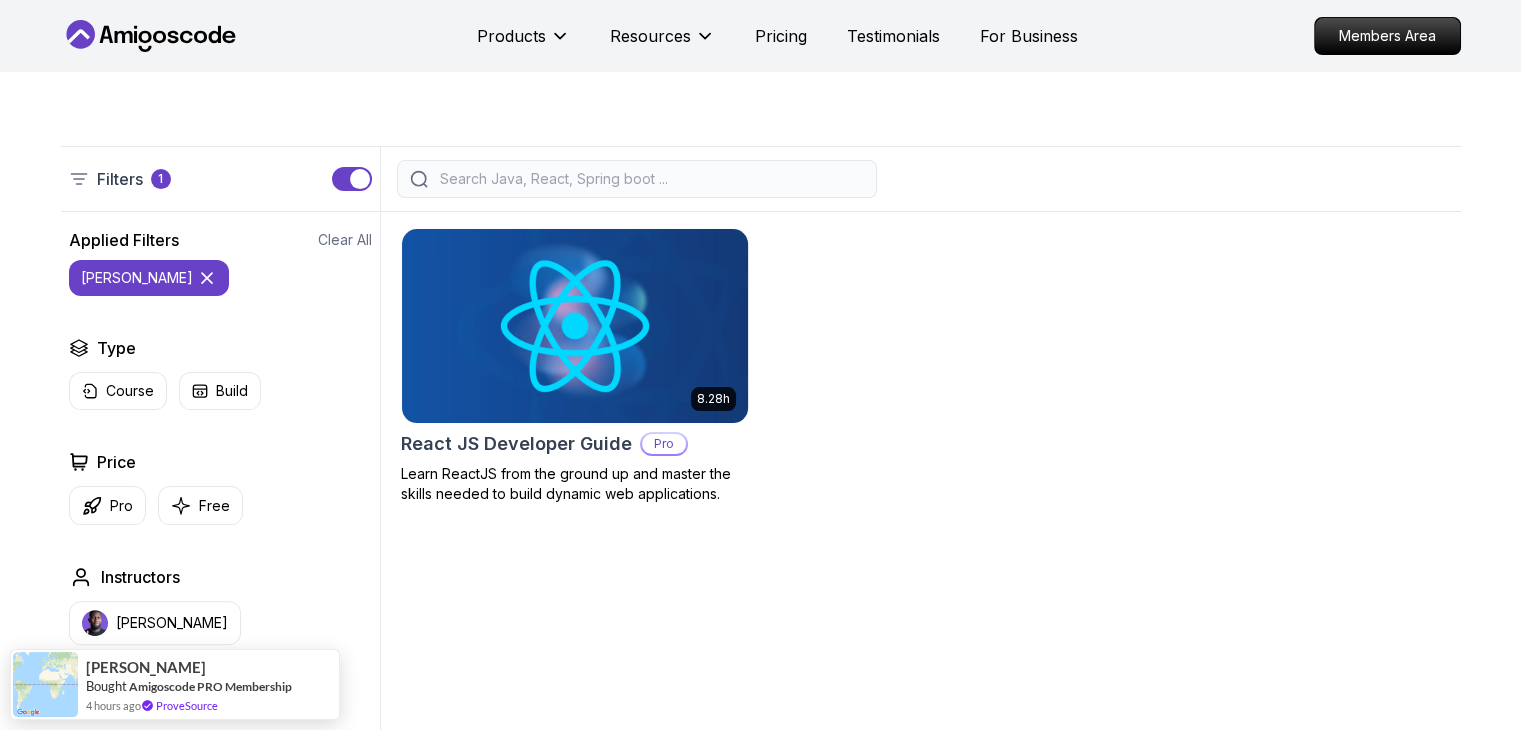 click at bounding box center (574, 325) 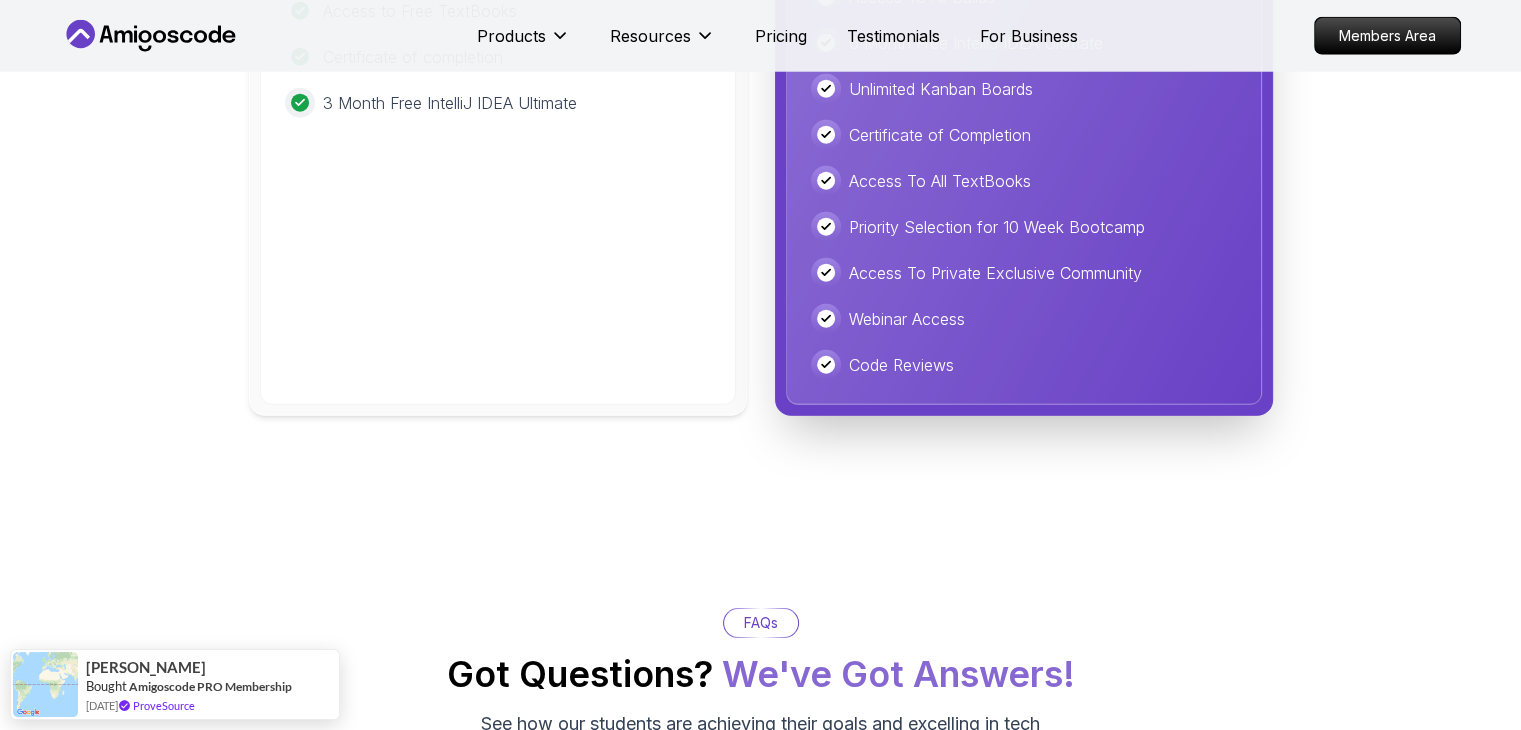 scroll, scrollTop: 5300, scrollLeft: 0, axis: vertical 